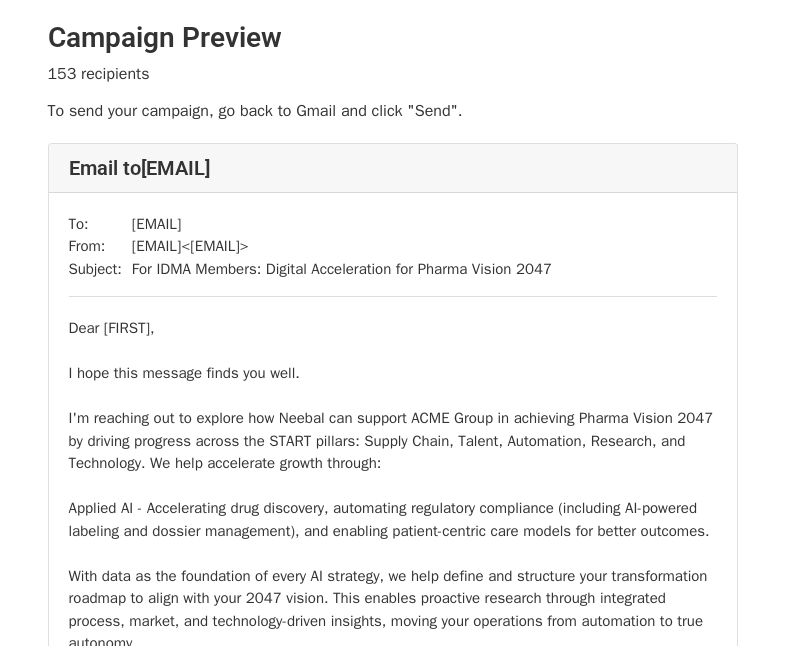 scroll, scrollTop: 0, scrollLeft: 0, axis: both 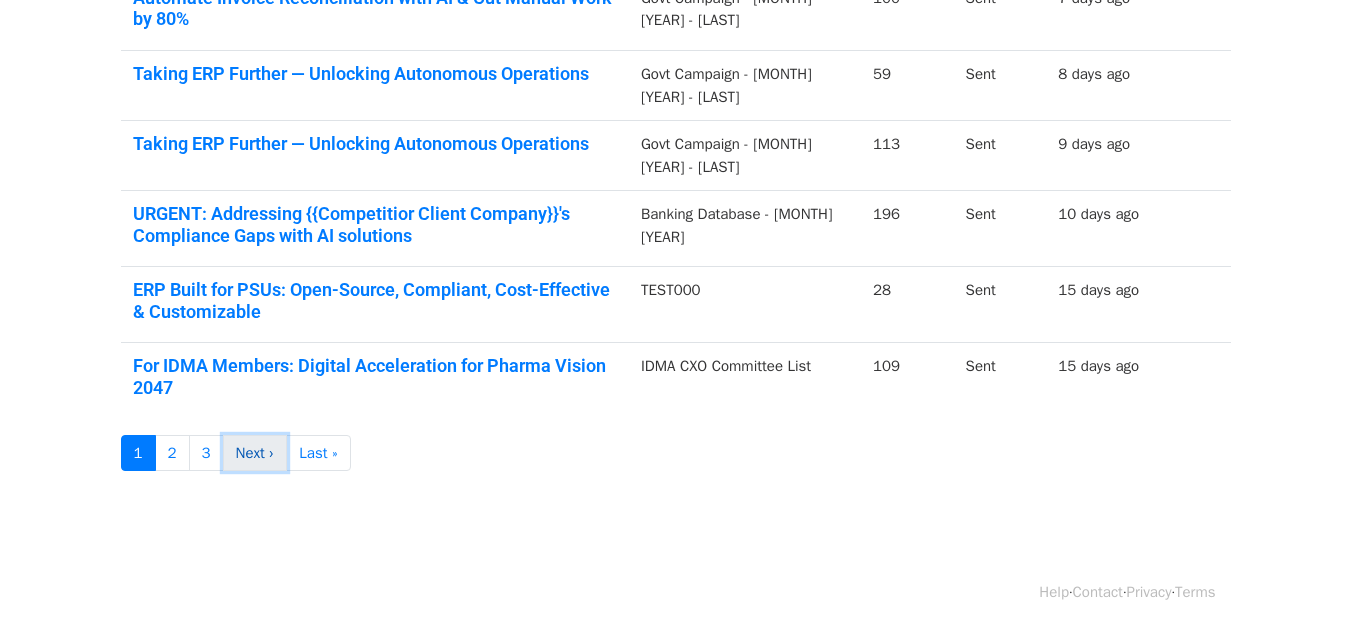 click on "Next ›" at bounding box center [255, 453] 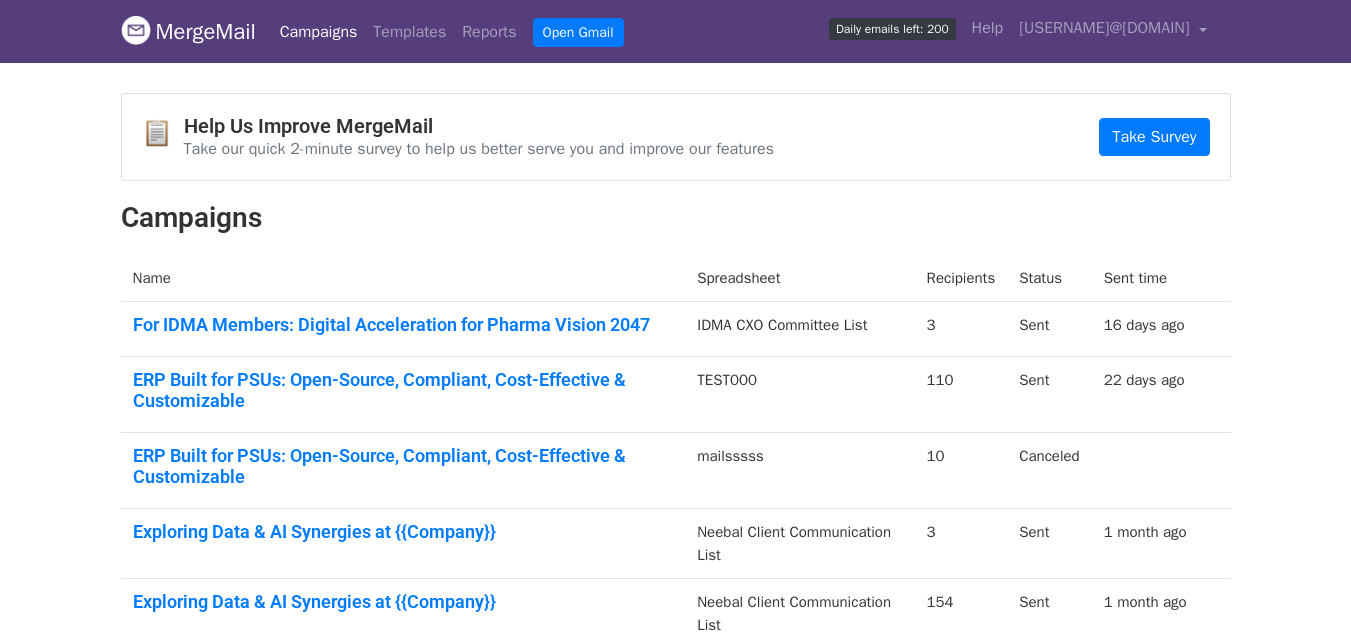 scroll, scrollTop: 0, scrollLeft: 0, axis: both 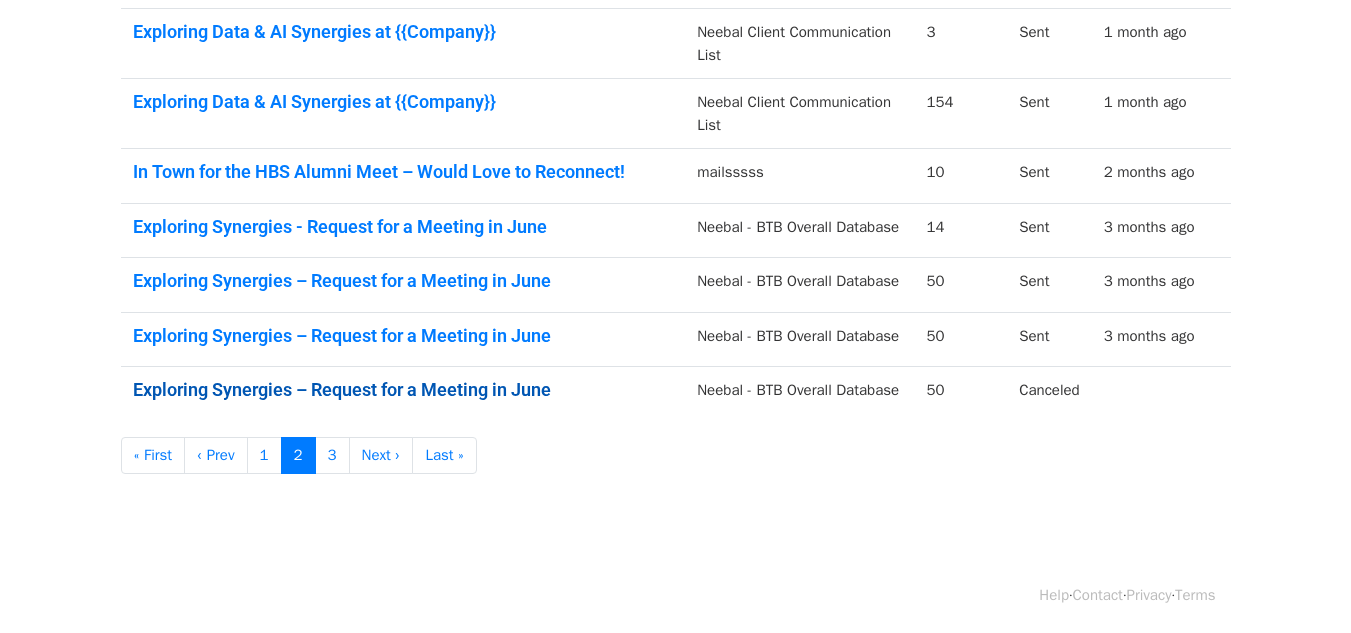 click on "Exploring Synergies – Request for a Meeting in June" at bounding box center [403, 390] 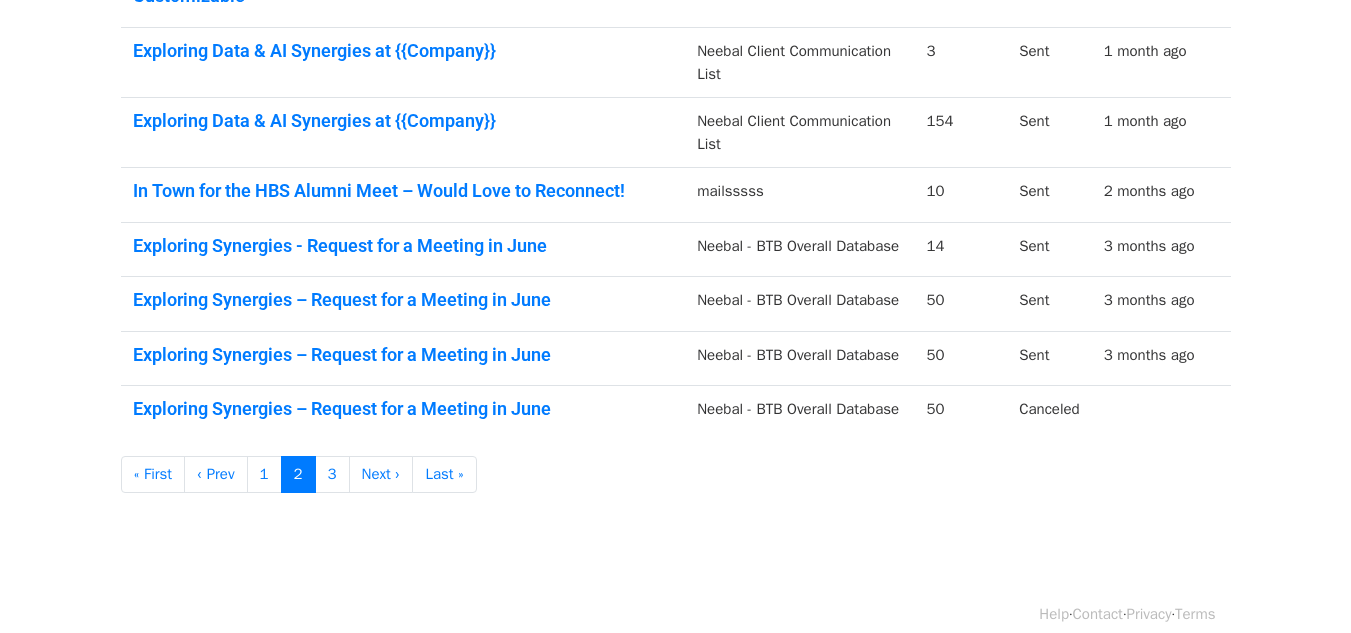 scroll, scrollTop: 502, scrollLeft: 0, axis: vertical 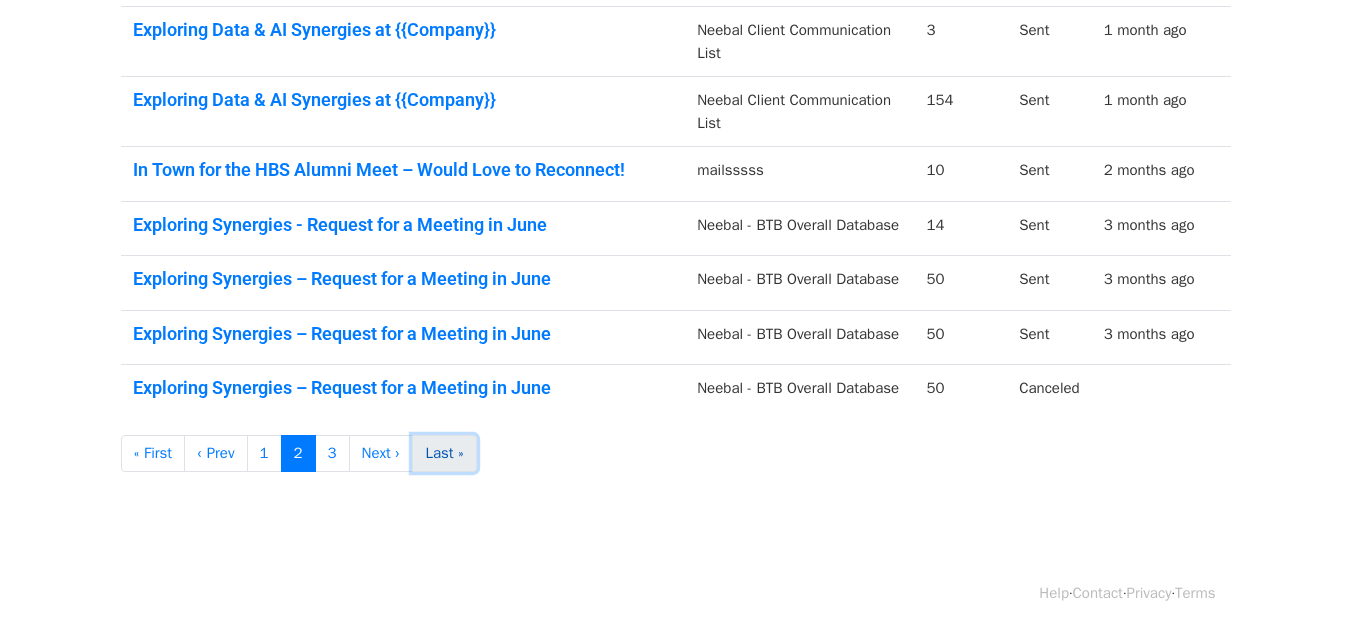 click on "Last »" at bounding box center [444, 453] 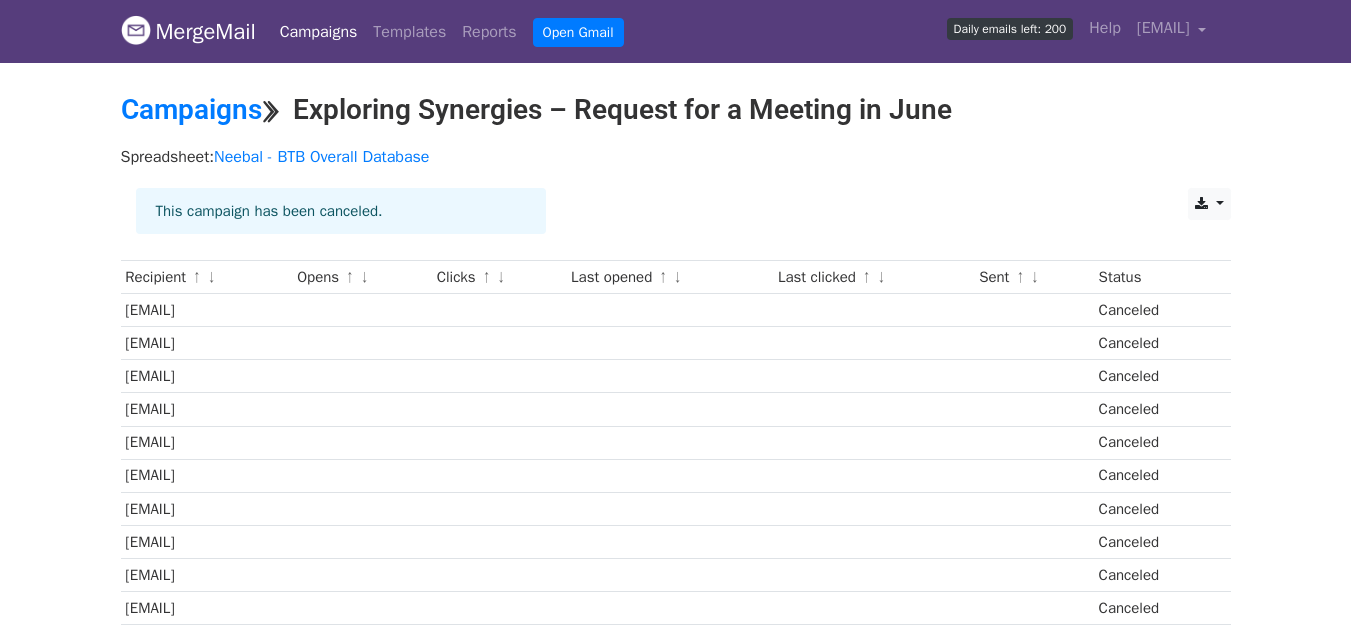 scroll, scrollTop: 0, scrollLeft: 0, axis: both 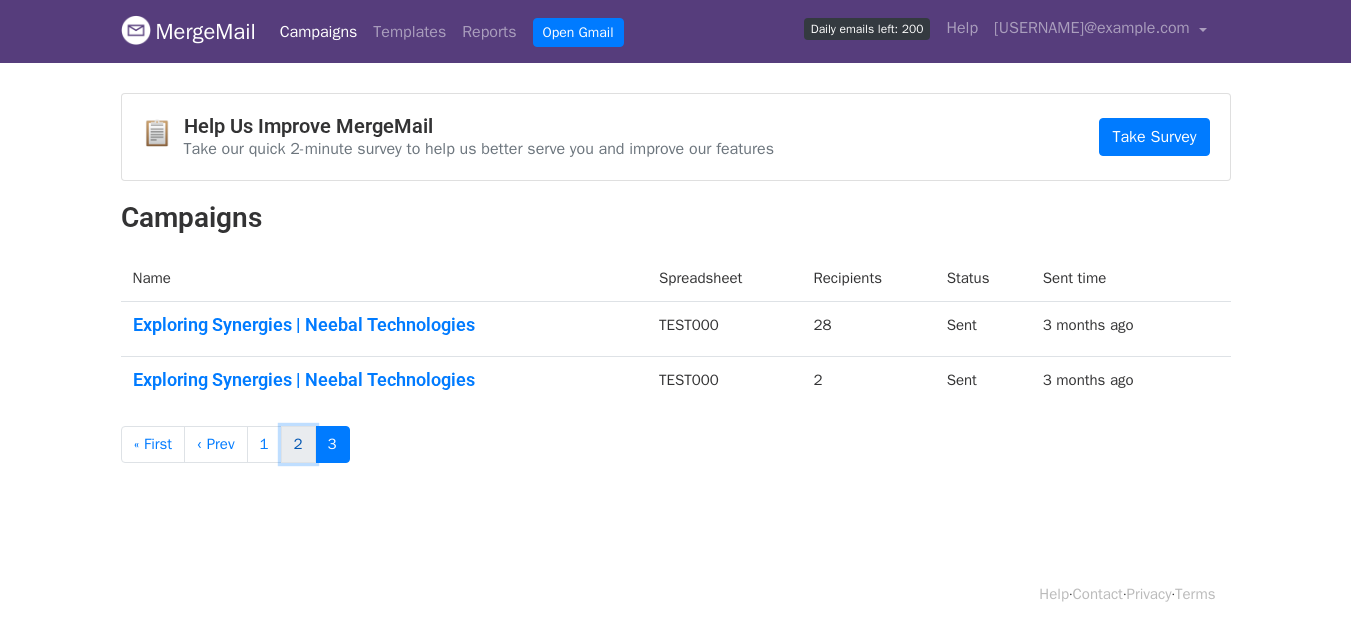 click on "2" at bounding box center (298, 444) 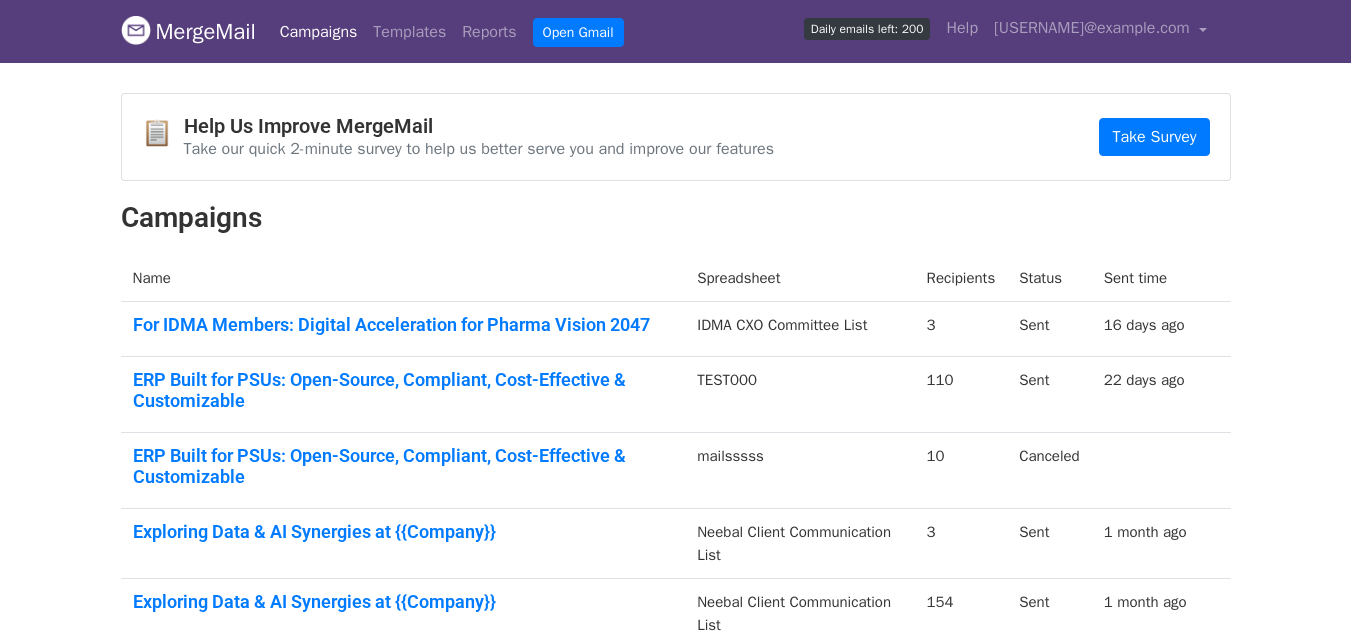 scroll, scrollTop: 0, scrollLeft: 0, axis: both 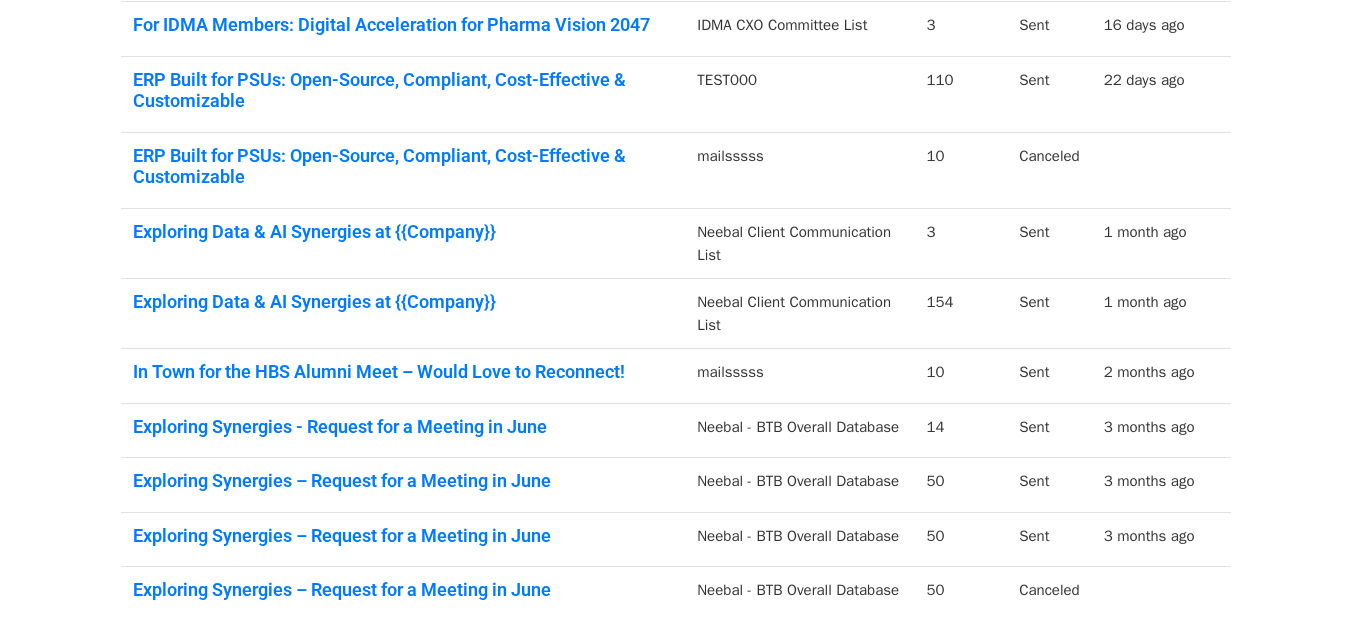 click on "Neebal Client Communication List" at bounding box center [799, 314] 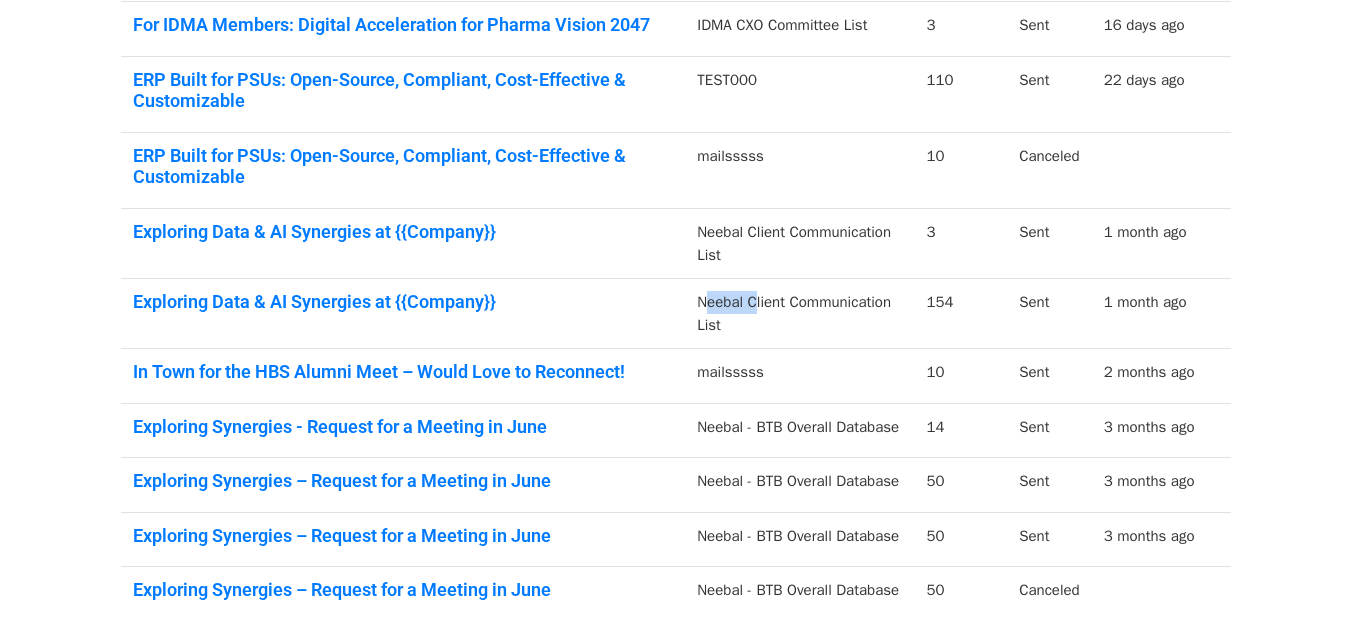 click on "Neebal Client Communication List" at bounding box center (799, 314) 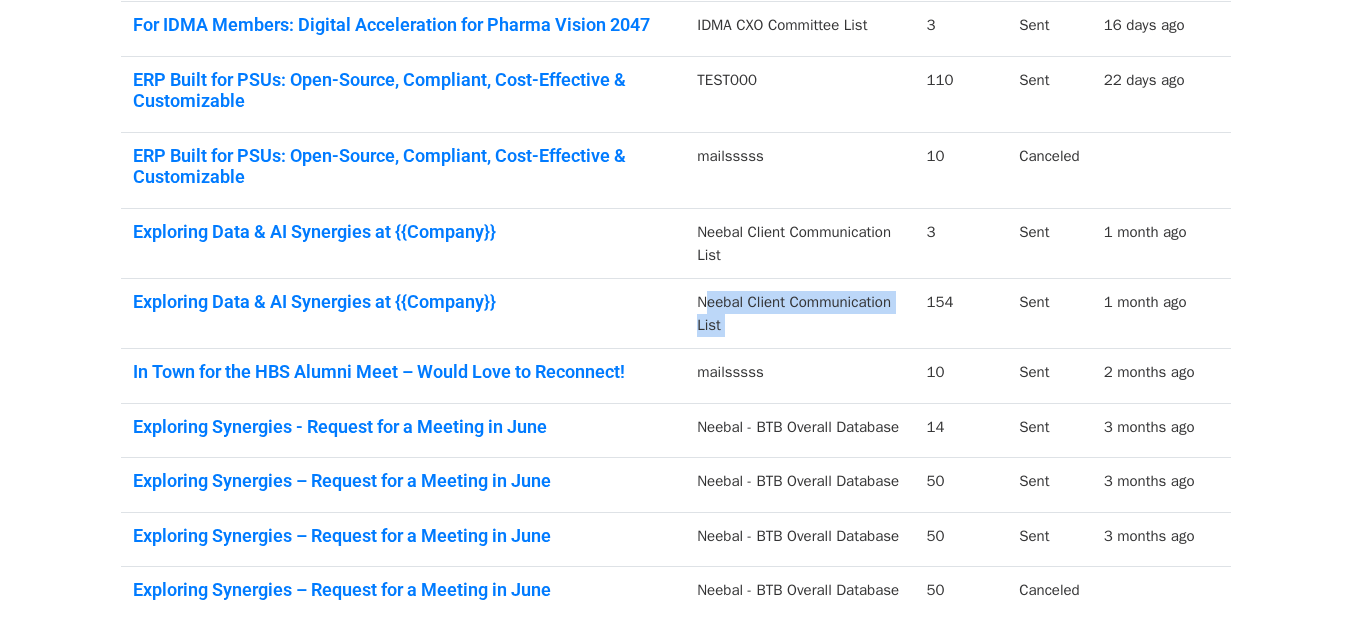 click on "Neebal Client Communication List" at bounding box center (799, 314) 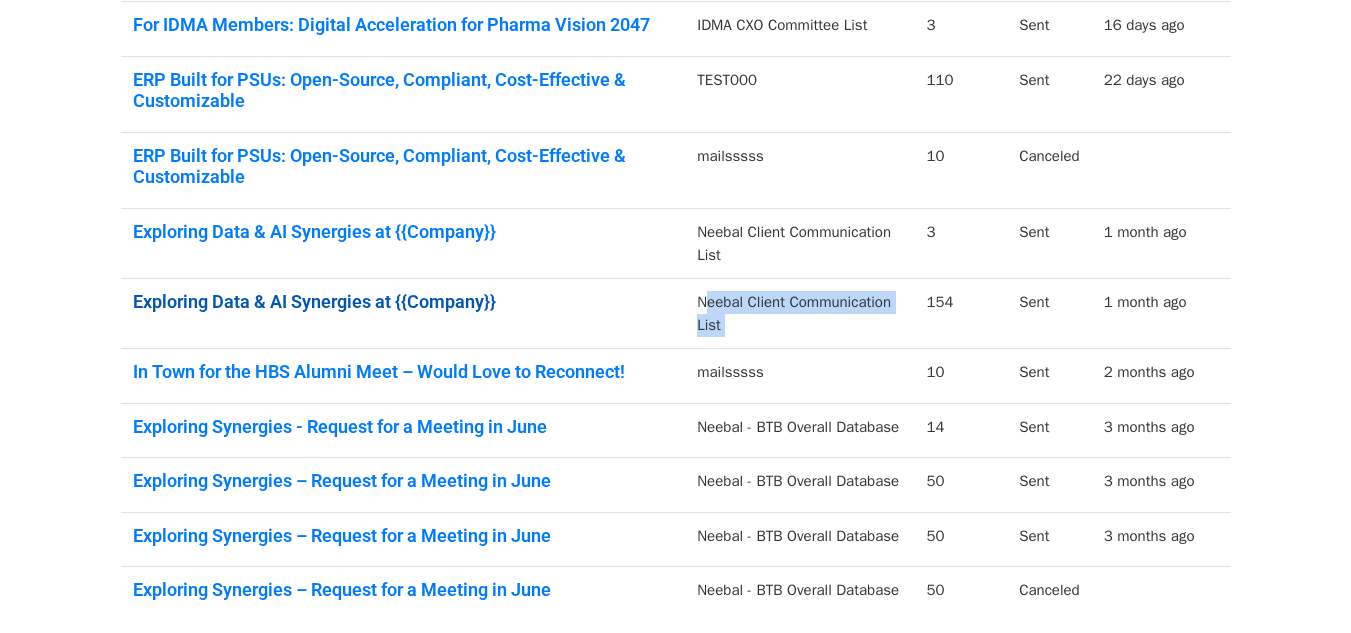 click on "Exploring Data & AI Synergies at {{Company}}" at bounding box center [403, 302] 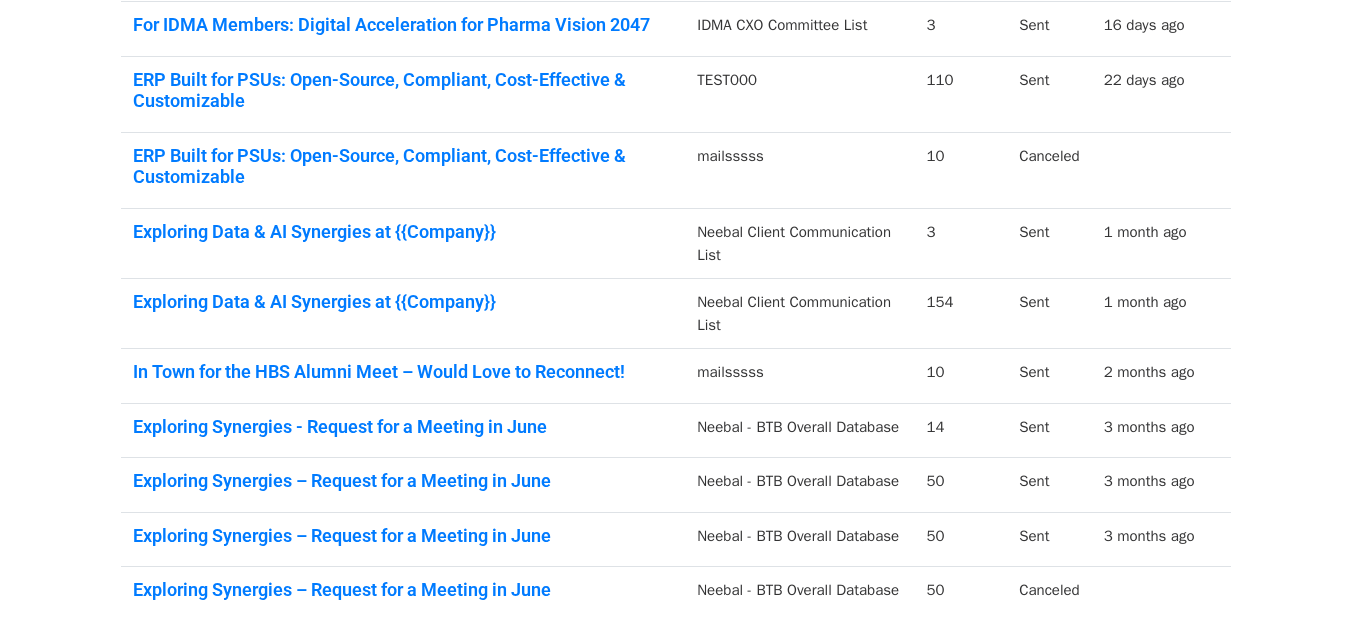 click on "Sent" at bounding box center (1049, 314) 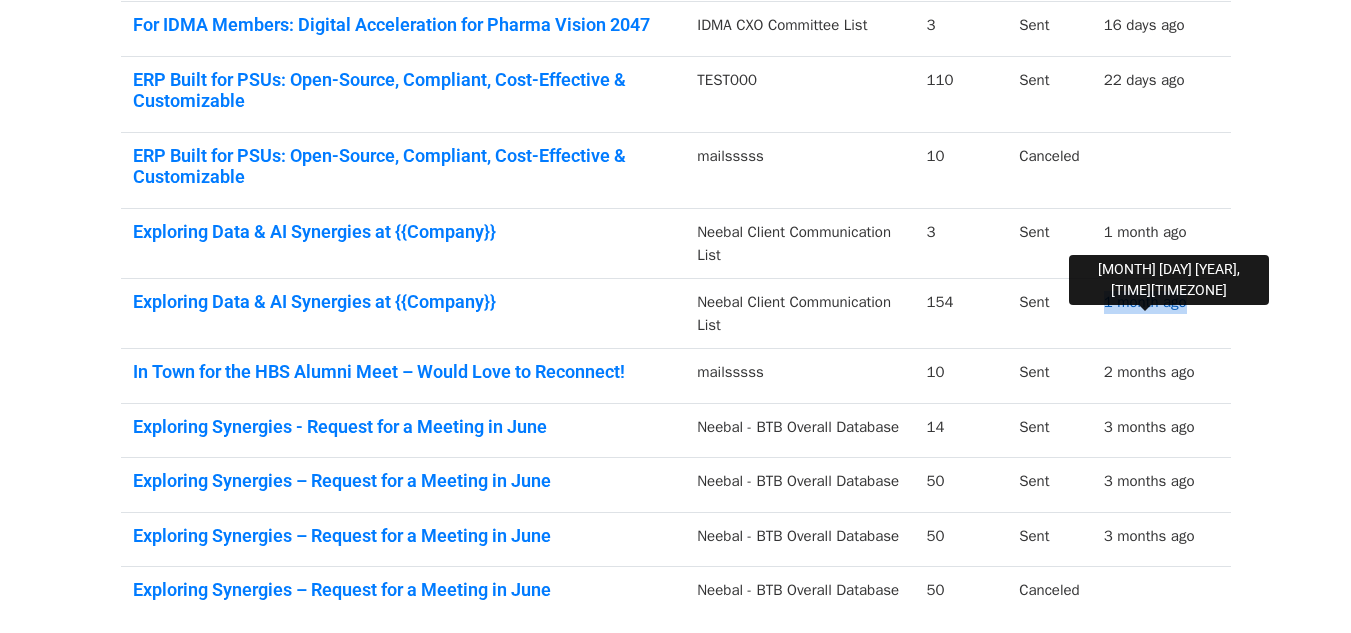 drag, startPoint x: 1101, startPoint y: 302, endPoint x: 1188, endPoint y: 293, distance: 87.46428 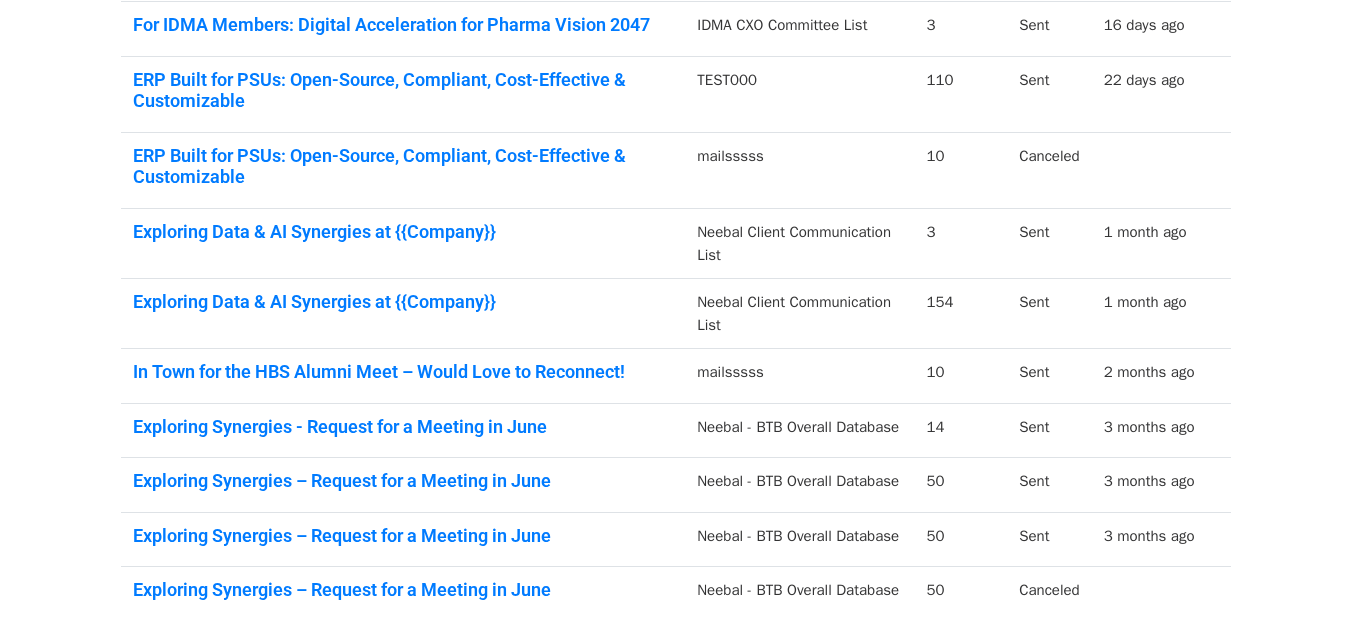 click on "mailsssss" at bounding box center (799, 376) 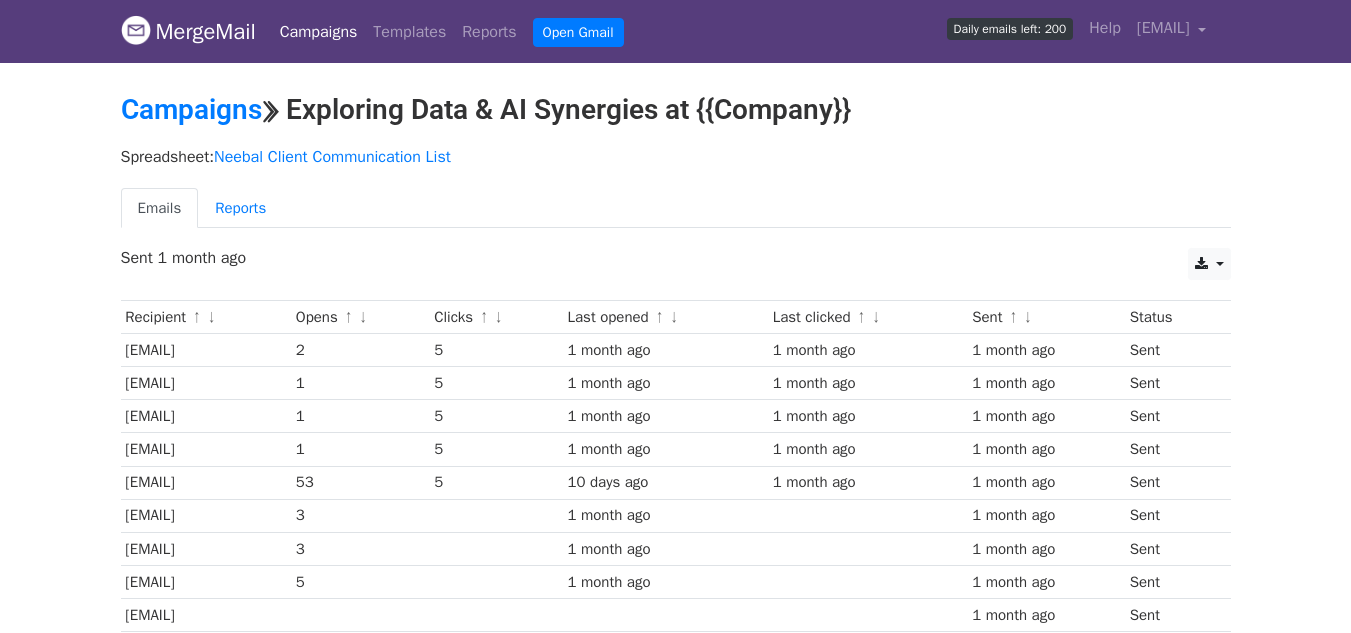scroll, scrollTop: 0, scrollLeft: 0, axis: both 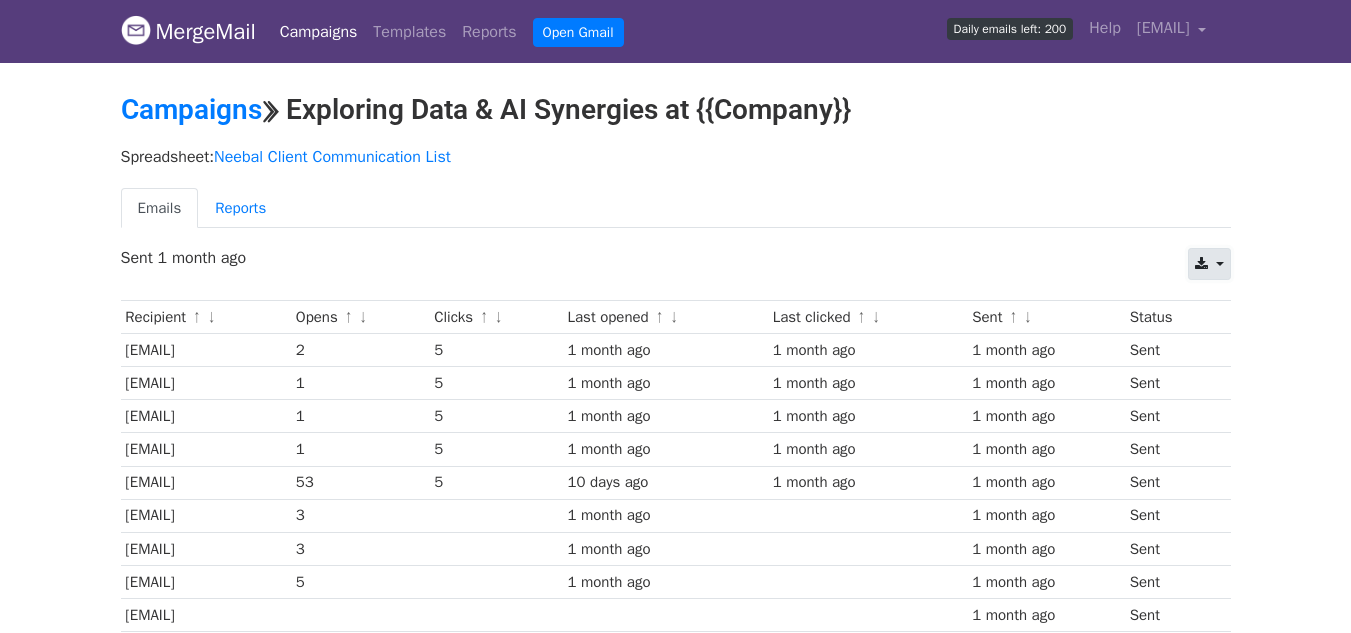 click at bounding box center [1201, 264] 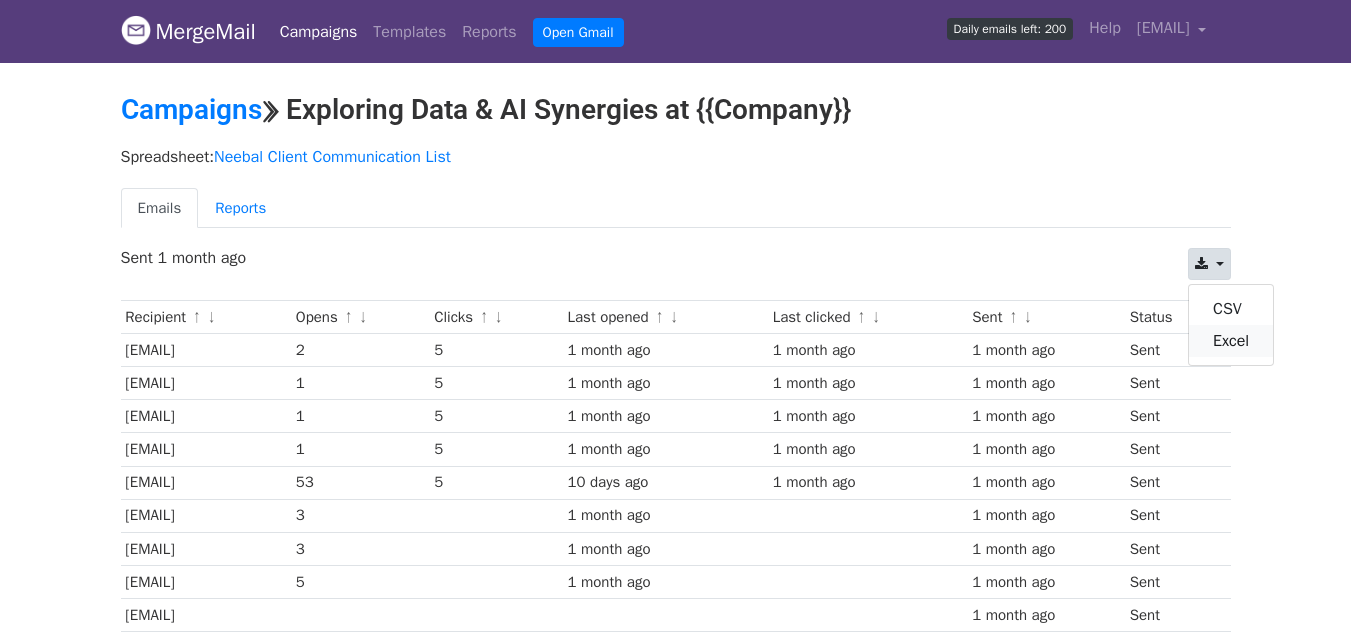 click on "Excel" at bounding box center (1231, 341) 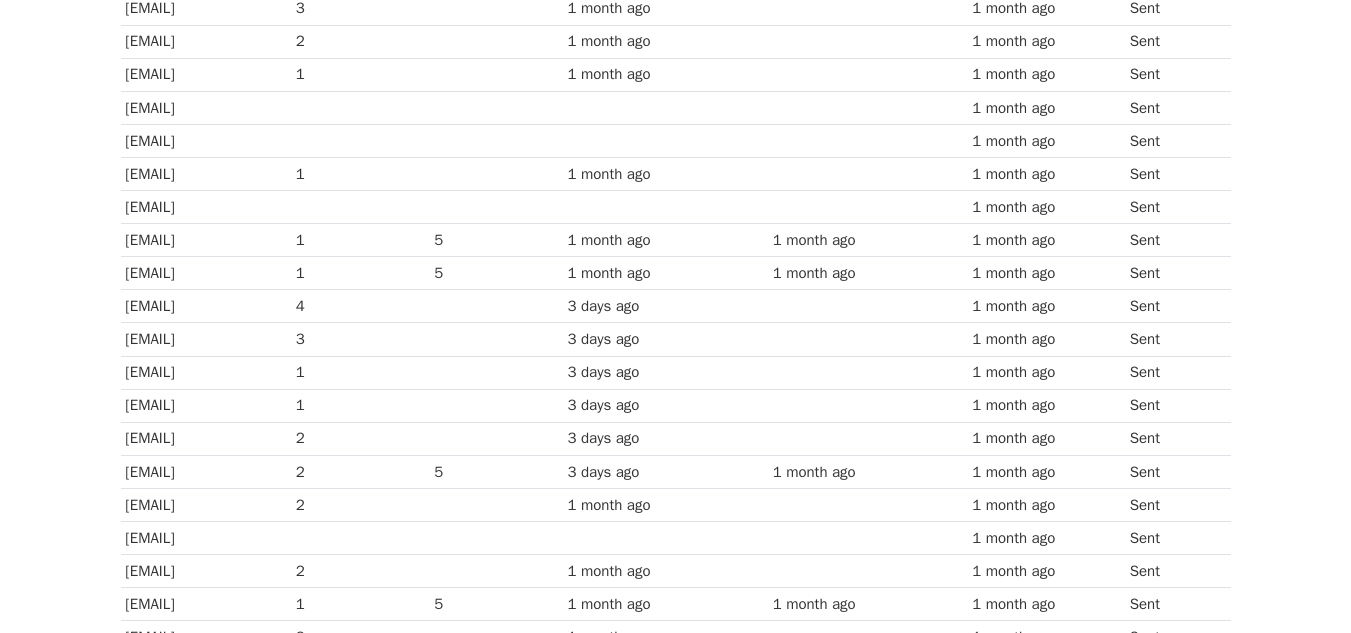 scroll, scrollTop: 900, scrollLeft: 0, axis: vertical 